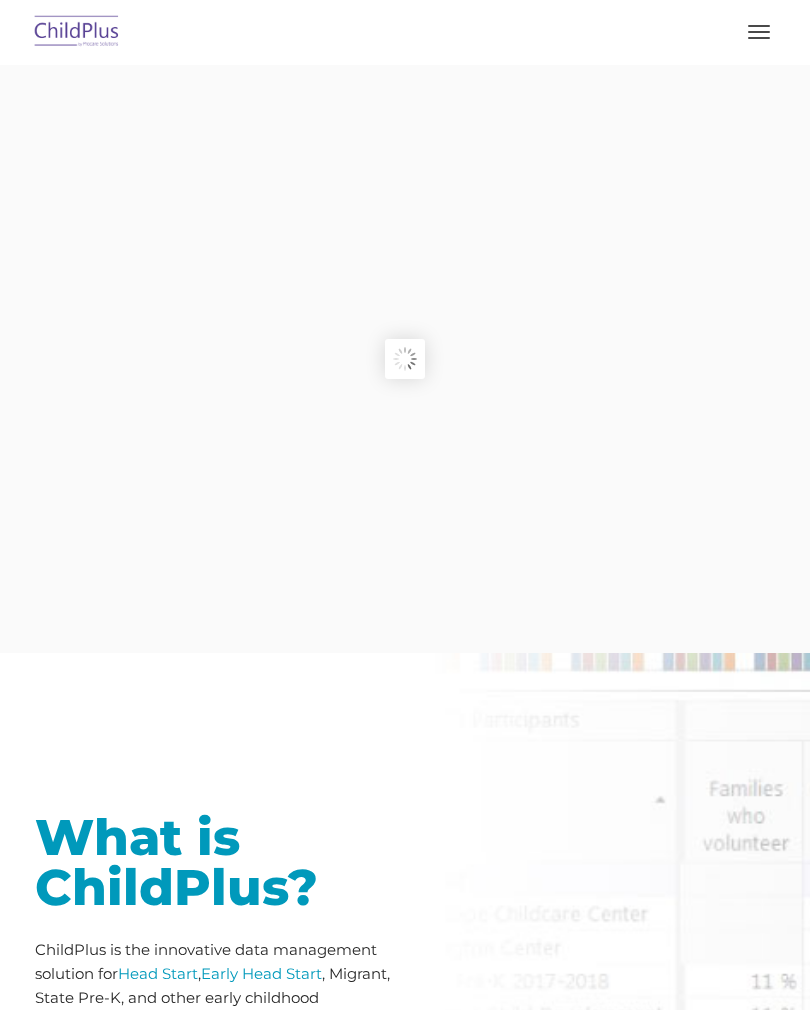 scroll, scrollTop: 0, scrollLeft: 0, axis: both 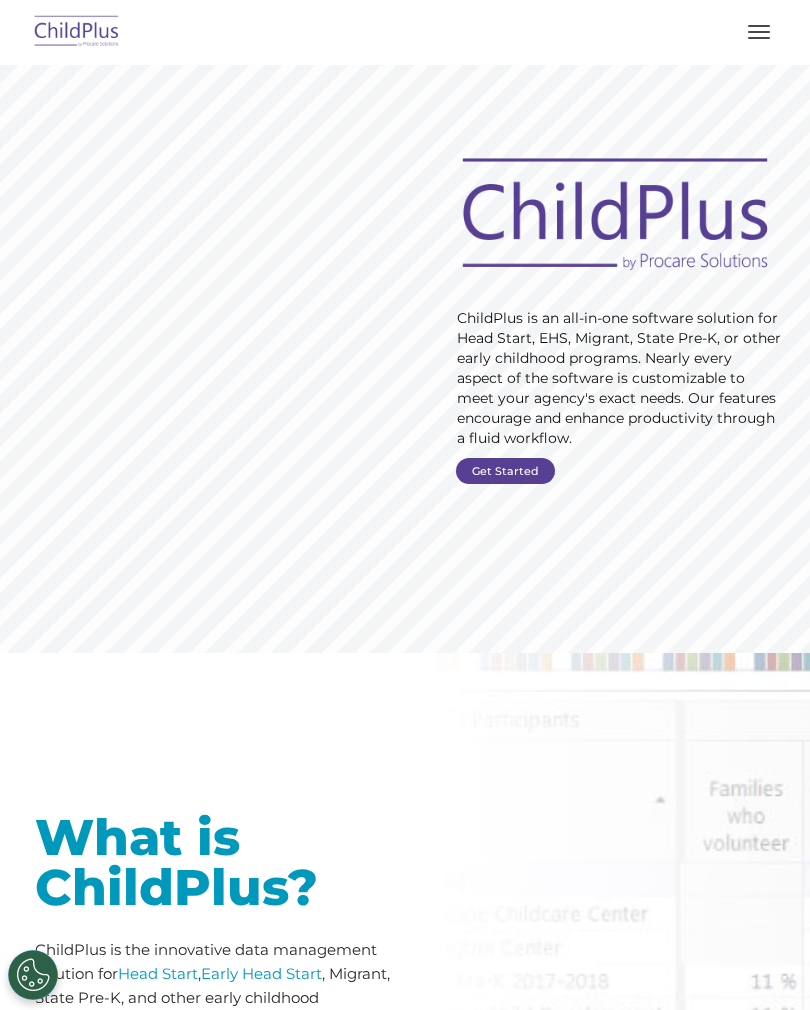 click at bounding box center (405, 32) 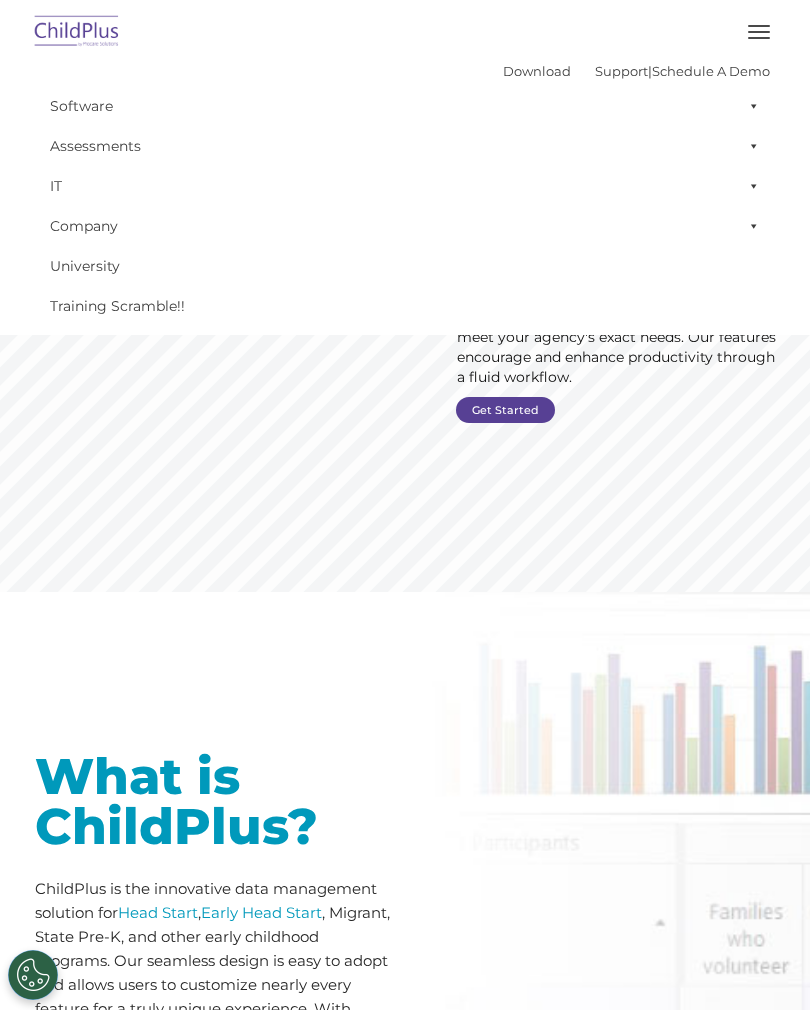 scroll, scrollTop: 0, scrollLeft: 0, axis: both 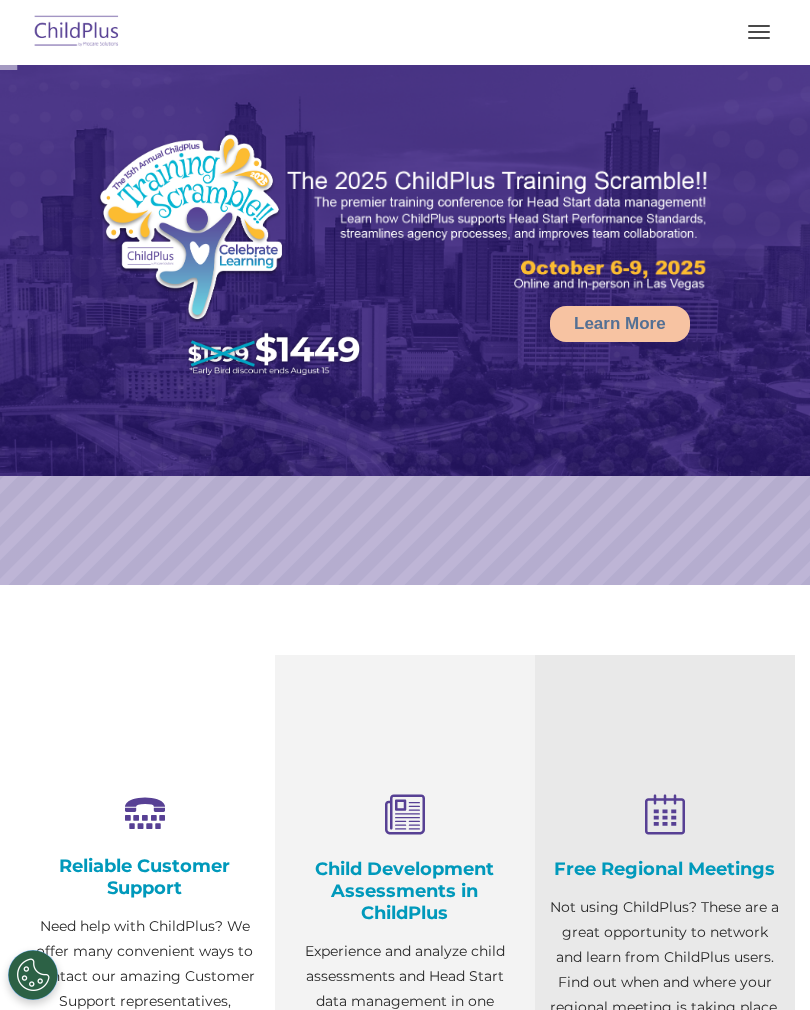 select on "MEDIUM" 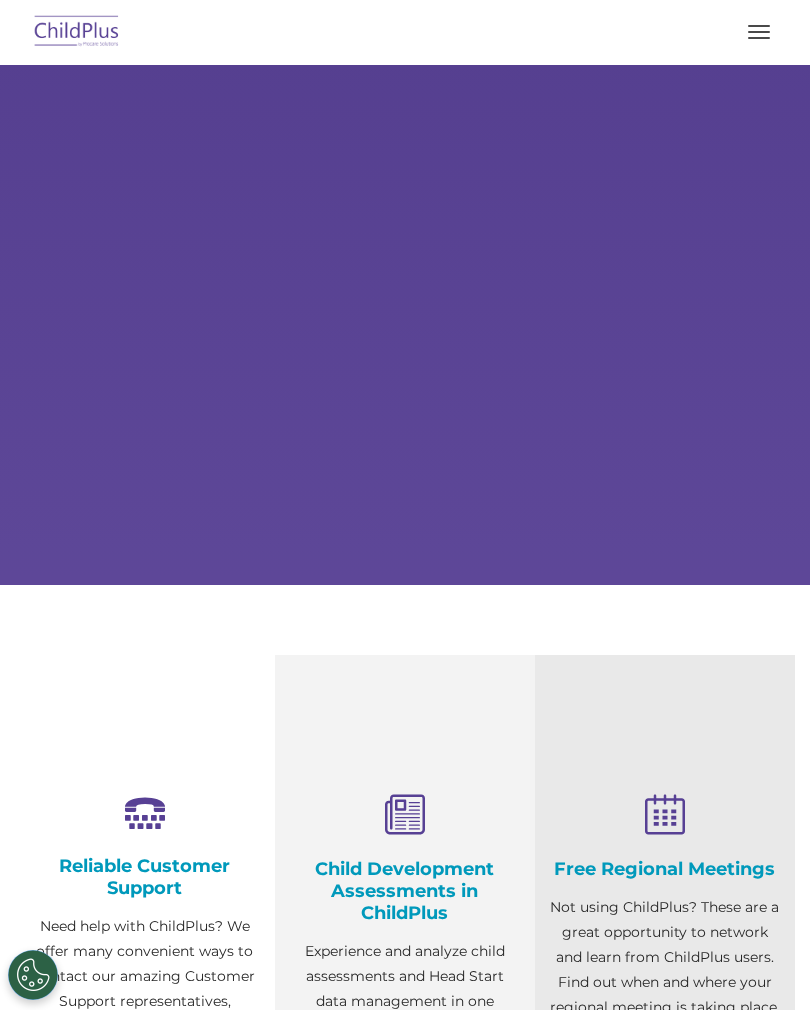 scroll, scrollTop: 0, scrollLeft: 0, axis: both 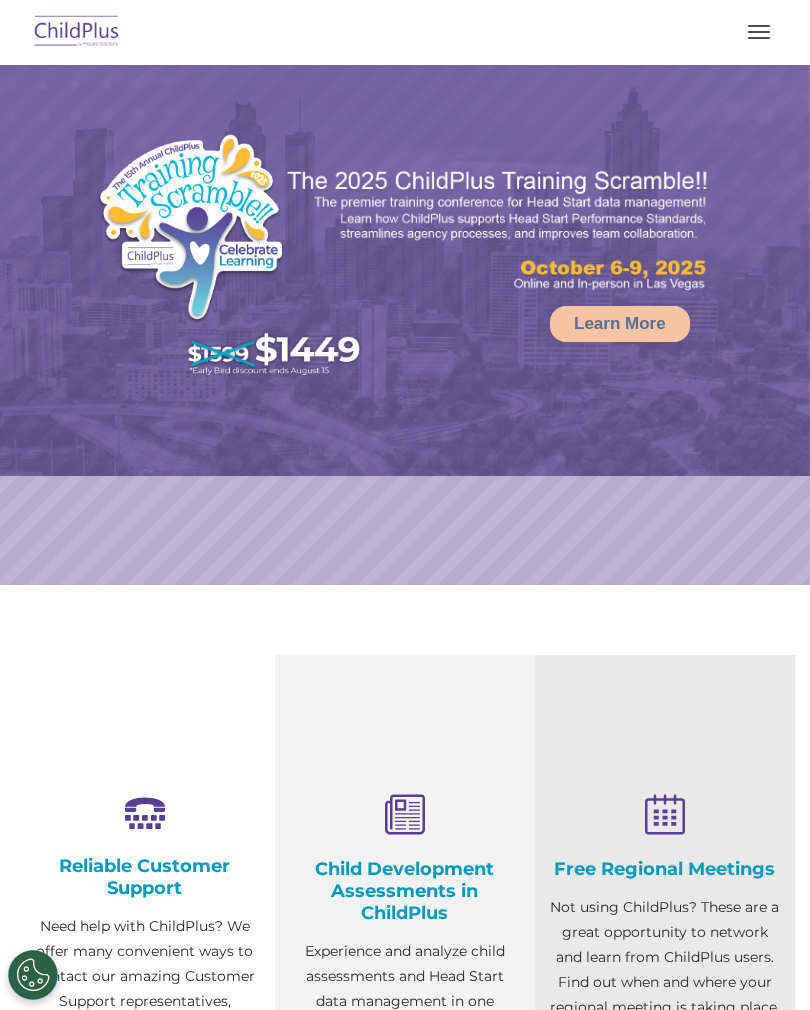 select on "MEDIUM" 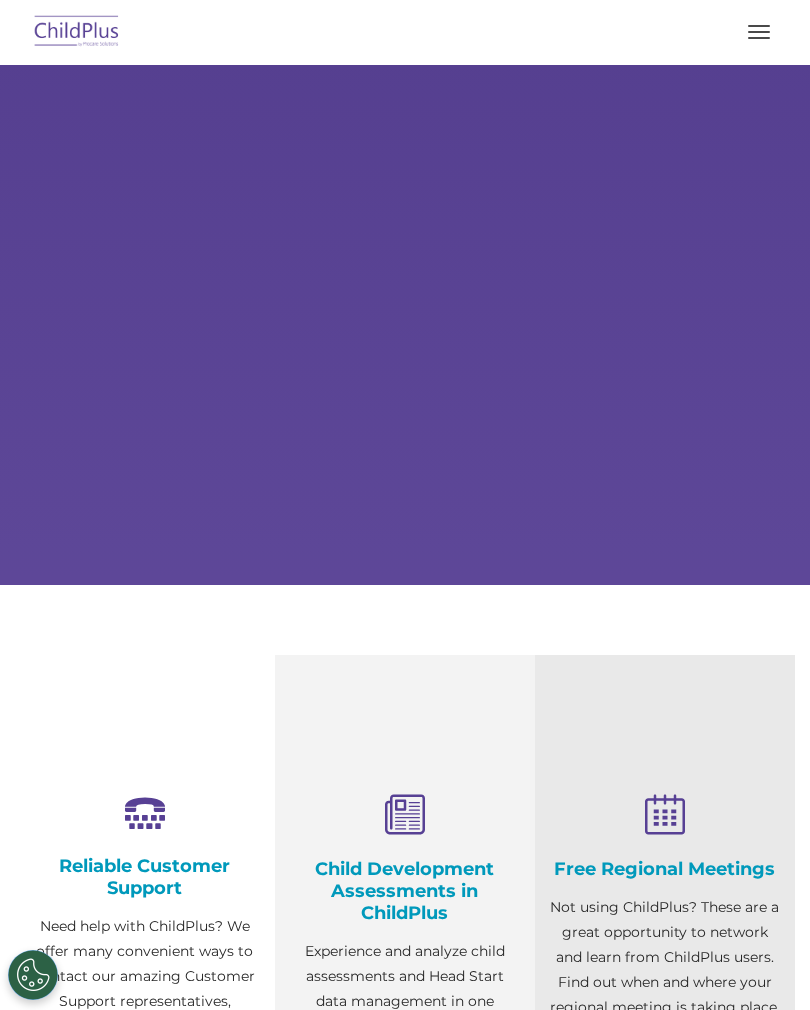 scroll, scrollTop: 0, scrollLeft: 0, axis: both 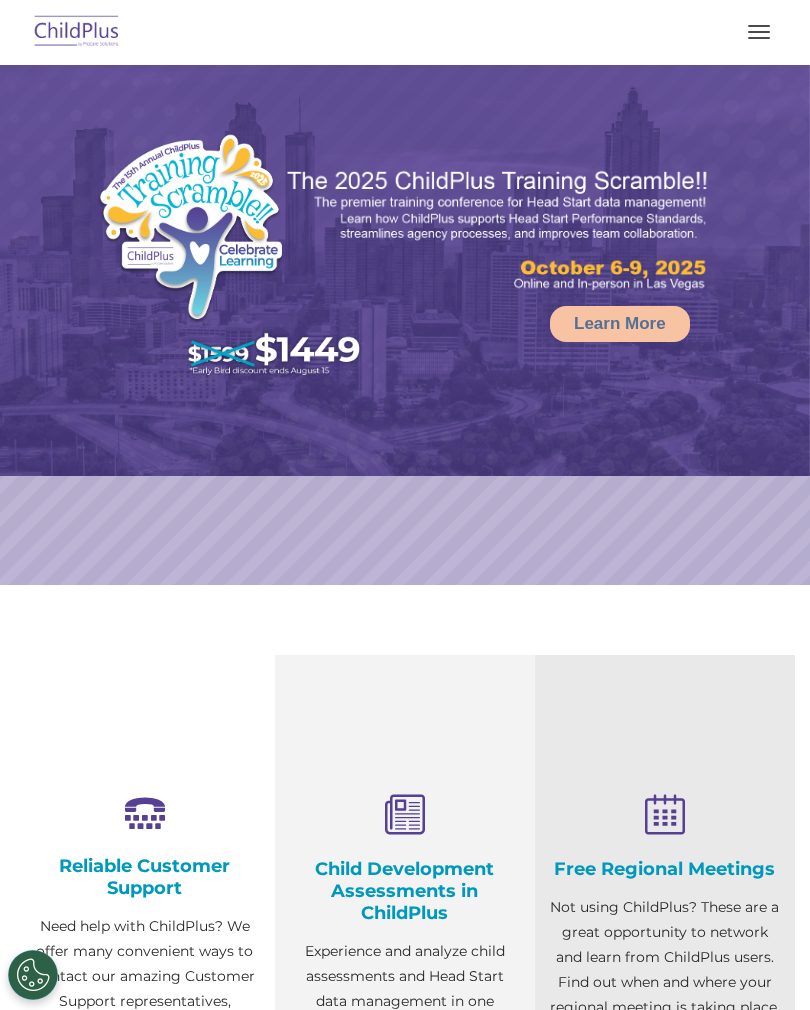 select on "MEDIUM" 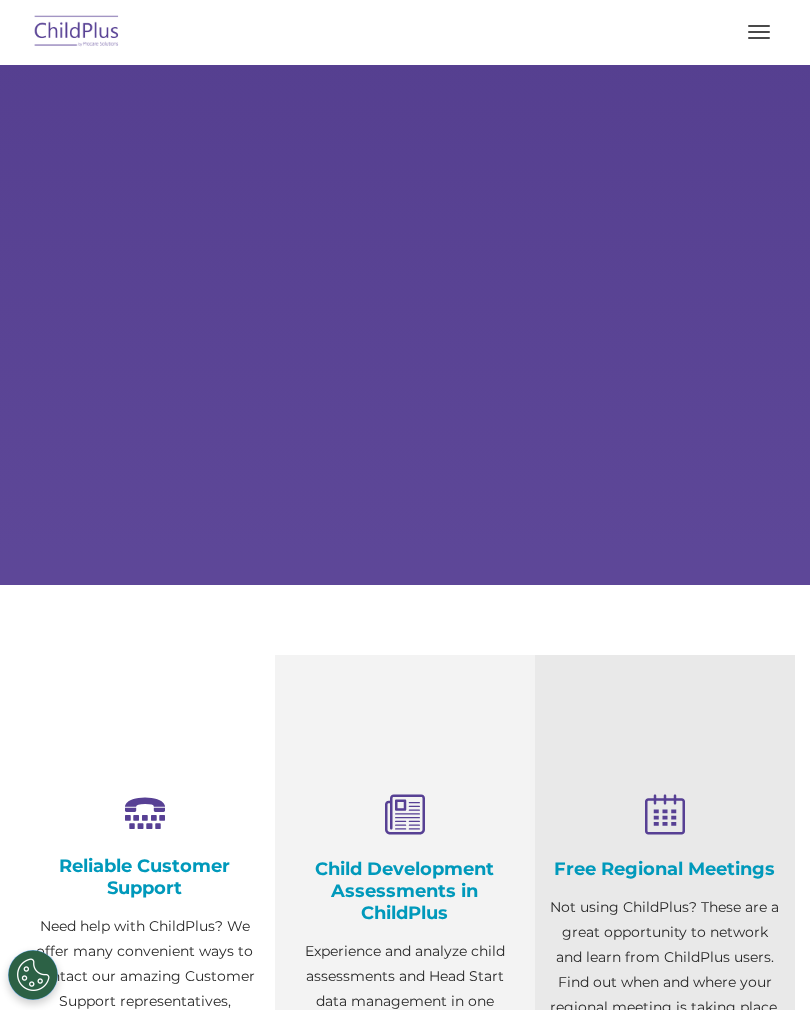 scroll, scrollTop: 0, scrollLeft: 0, axis: both 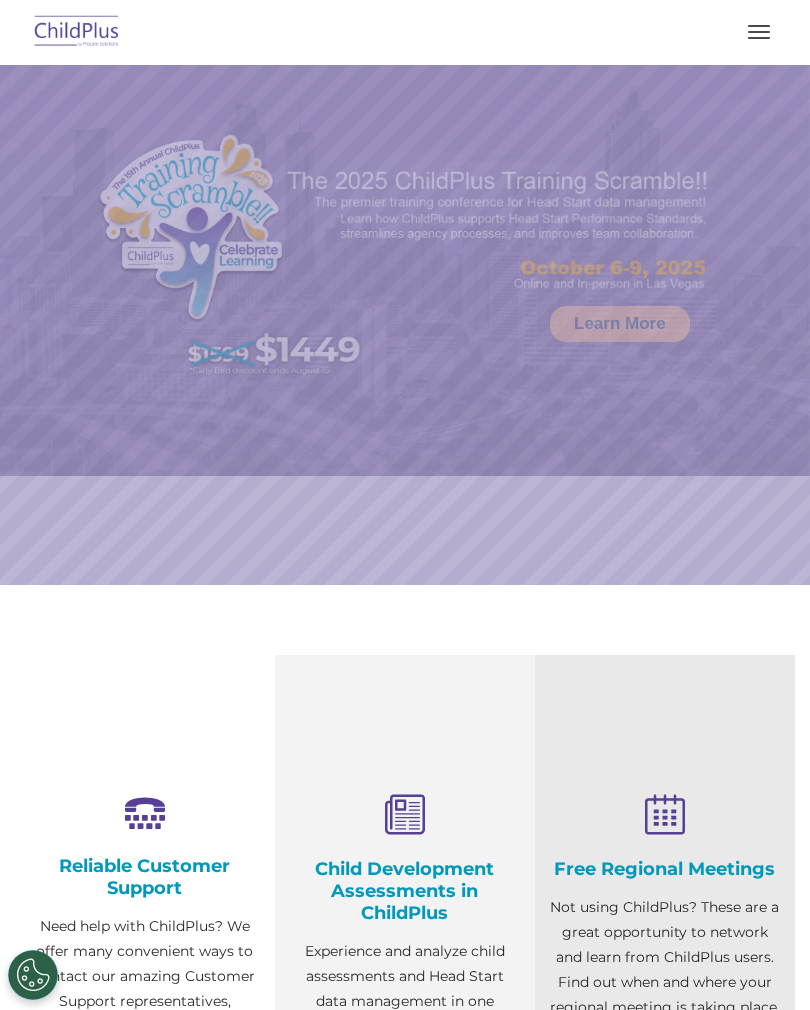 select on "MEDIUM" 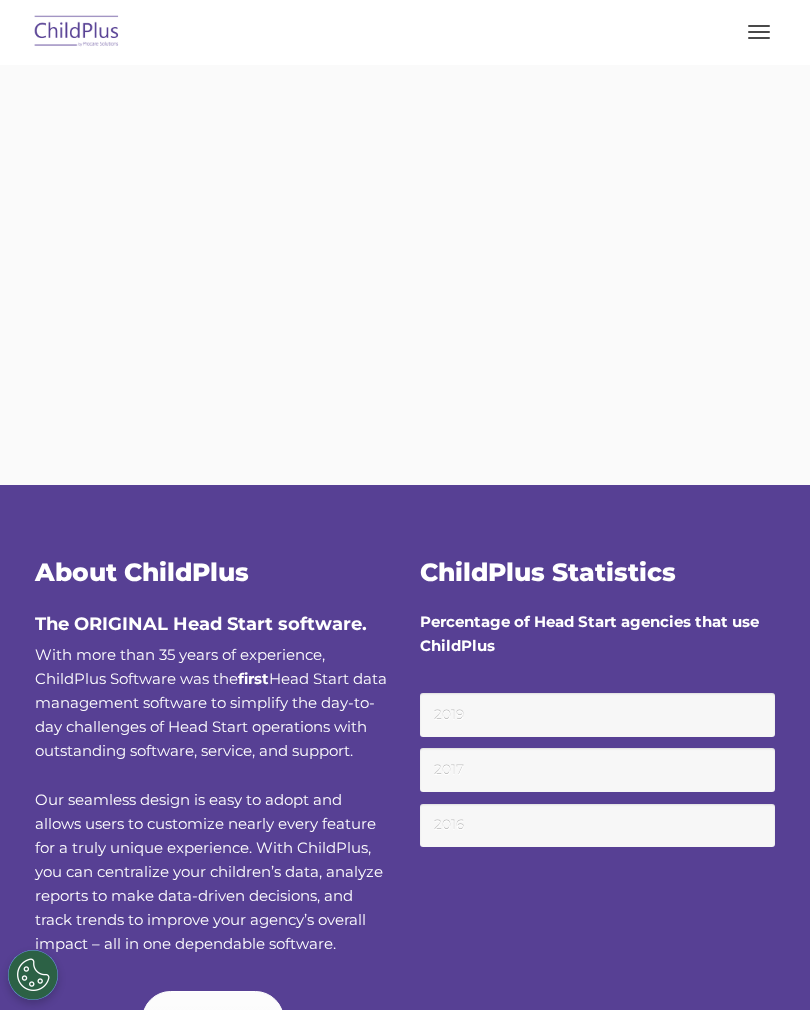 scroll, scrollTop: 0, scrollLeft: 0, axis: both 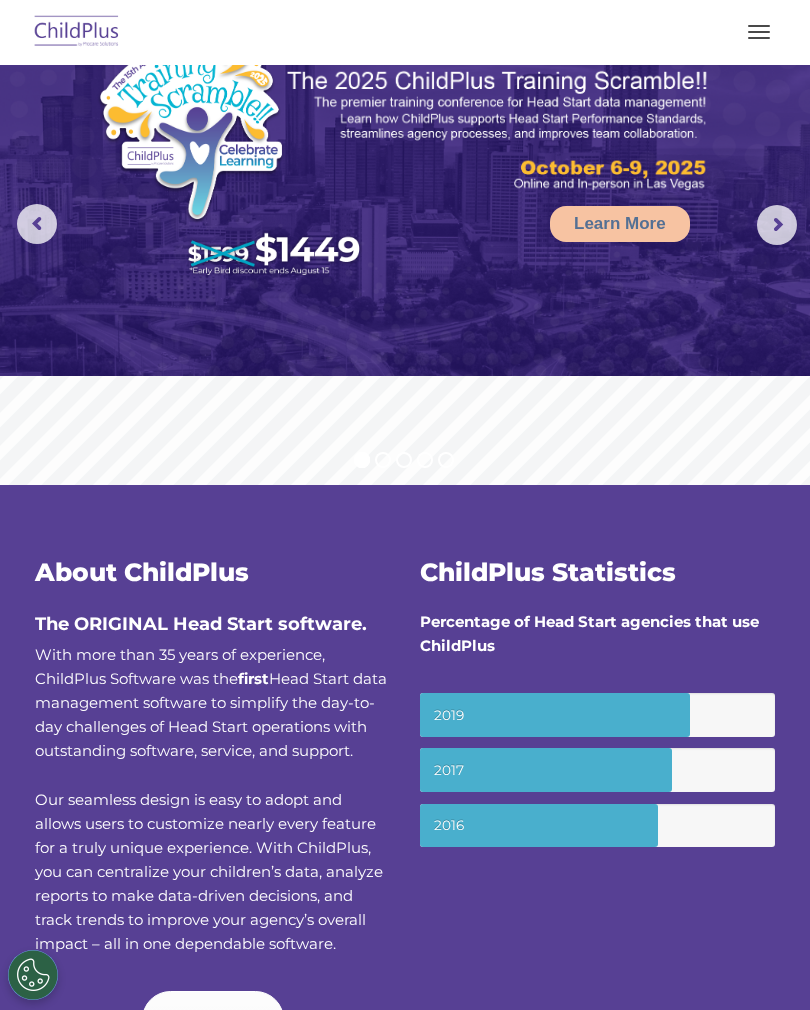 click at bounding box center [759, 32] 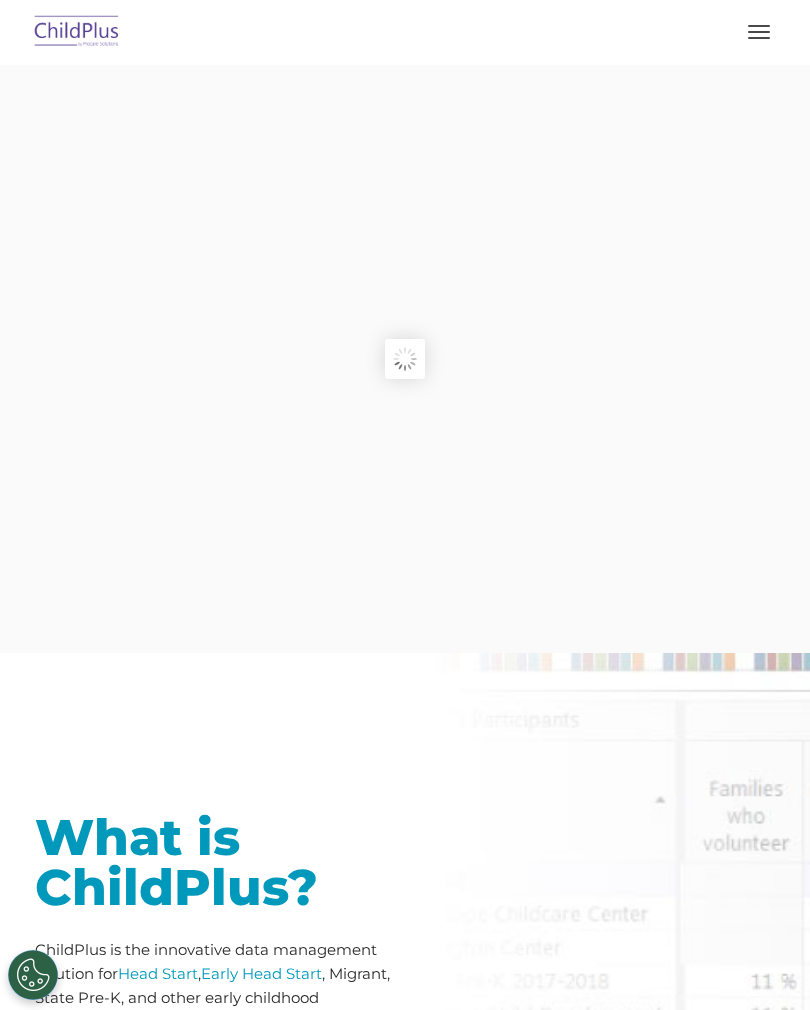 scroll, scrollTop: 0, scrollLeft: 0, axis: both 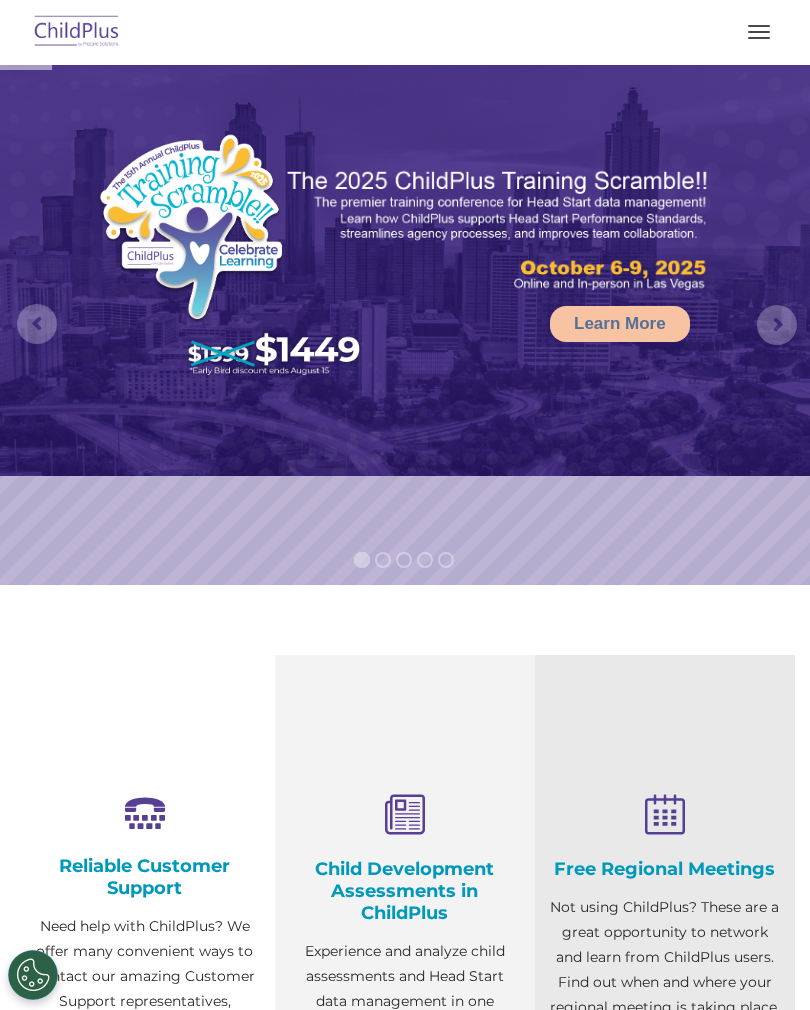 select on "MEDIUM" 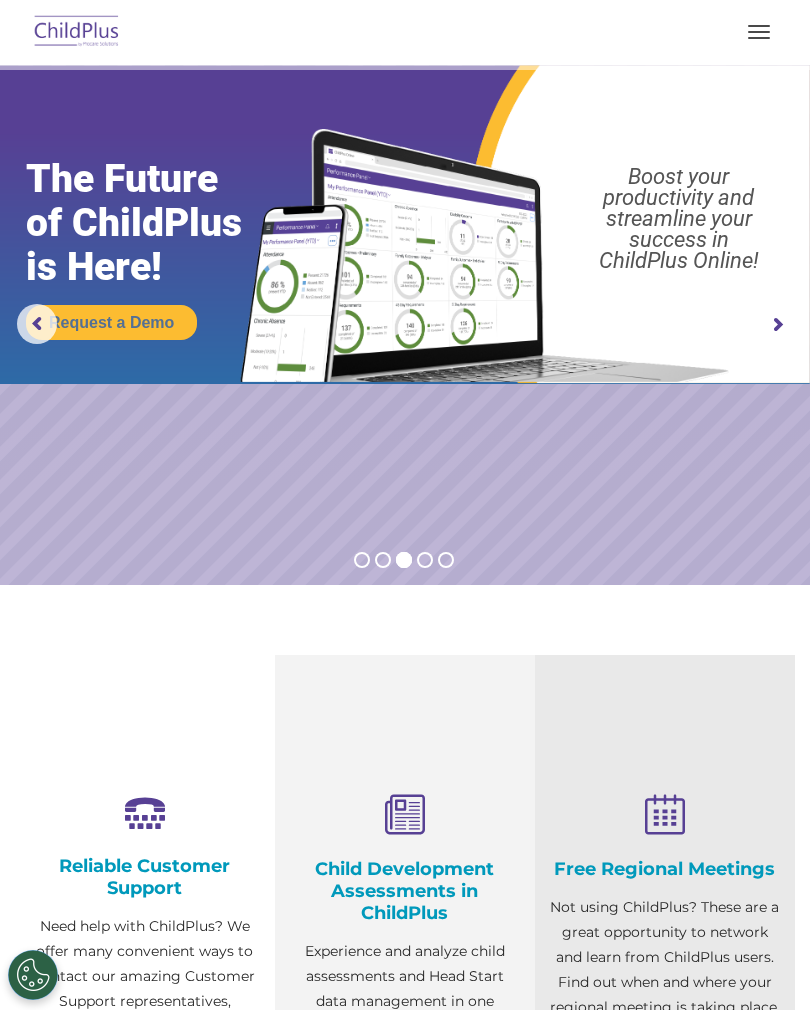 scroll, scrollTop: 0, scrollLeft: 0, axis: both 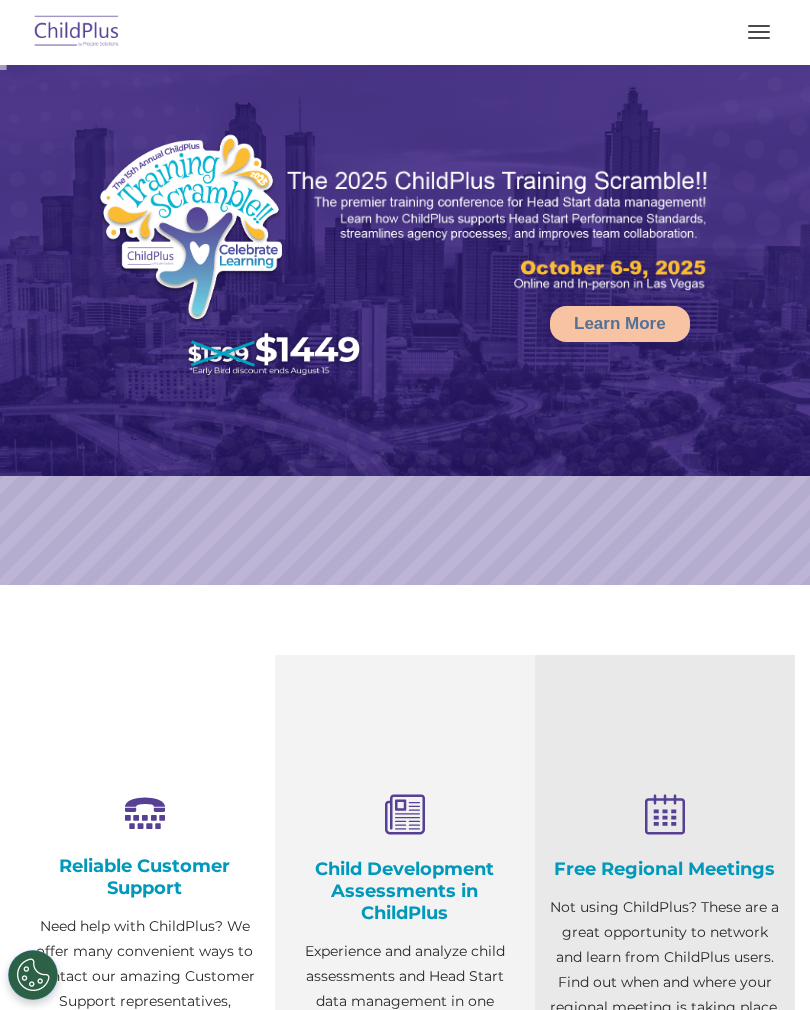 select on "MEDIUM" 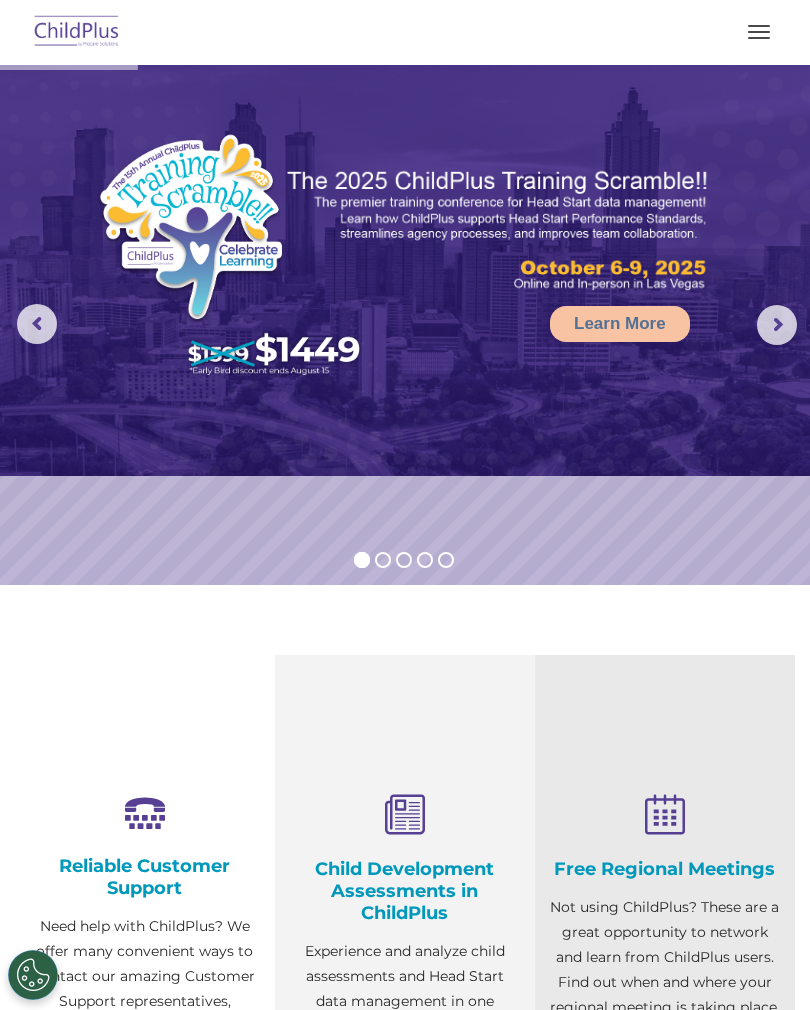 scroll, scrollTop: 1033, scrollLeft: 0, axis: vertical 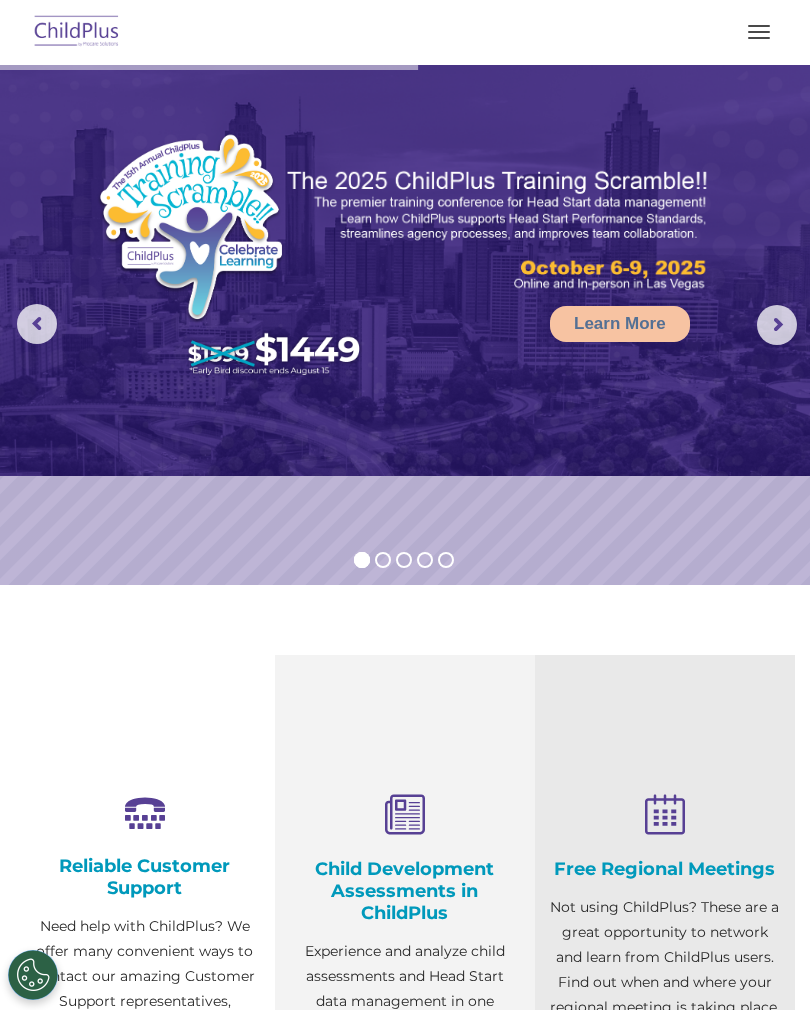 click at bounding box center (759, 32) 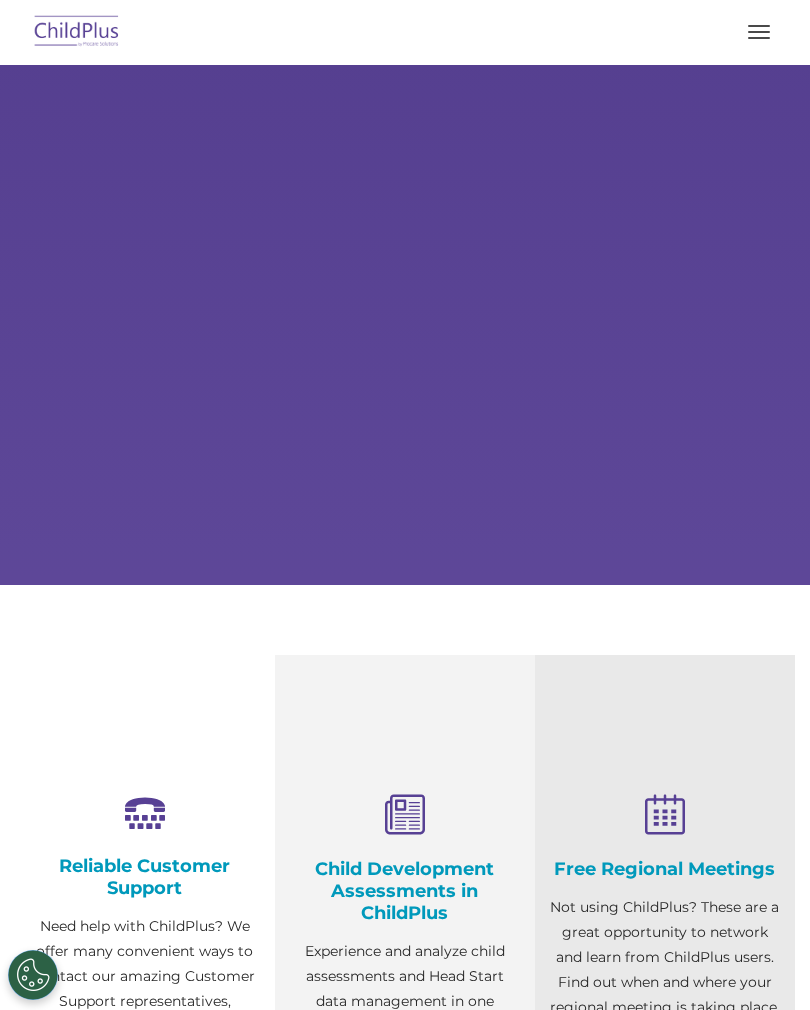 scroll, scrollTop: 0, scrollLeft: 0, axis: both 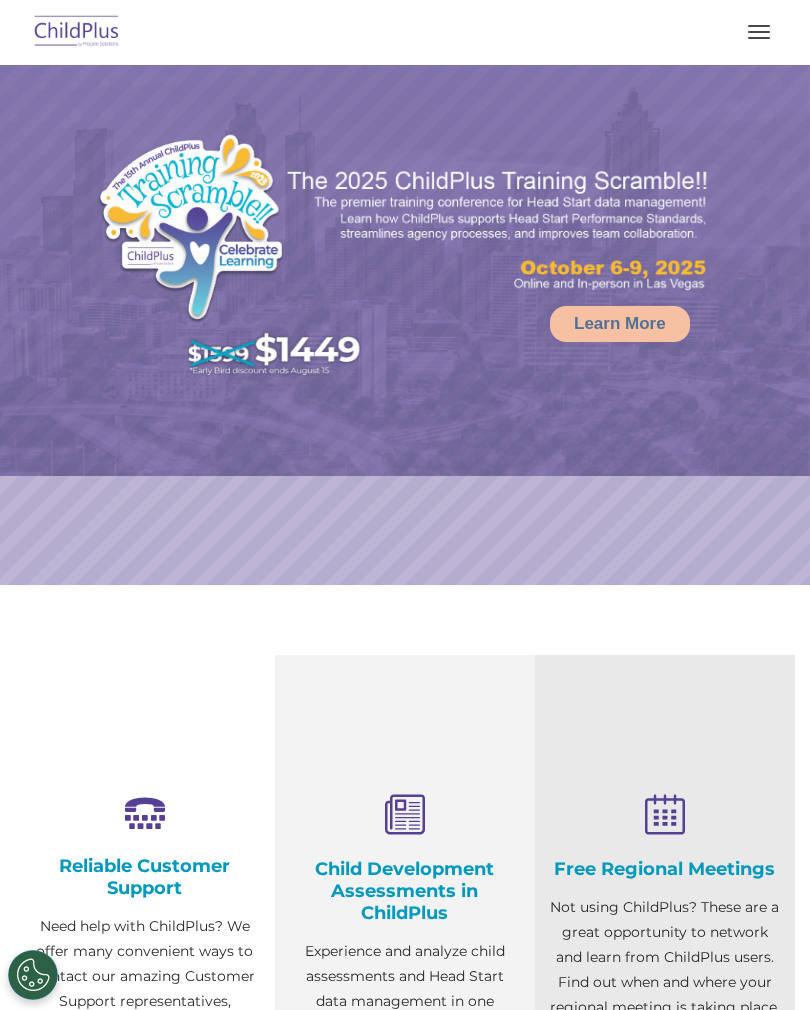 select on "MEDIUM" 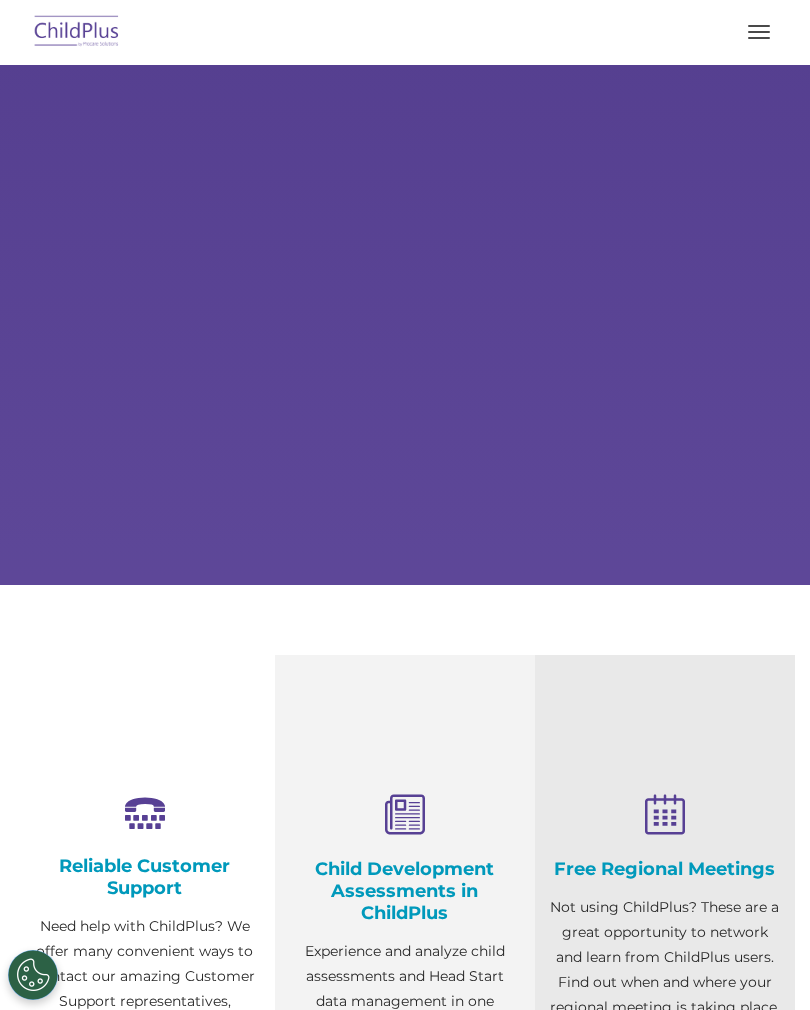 scroll, scrollTop: 0, scrollLeft: 0, axis: both 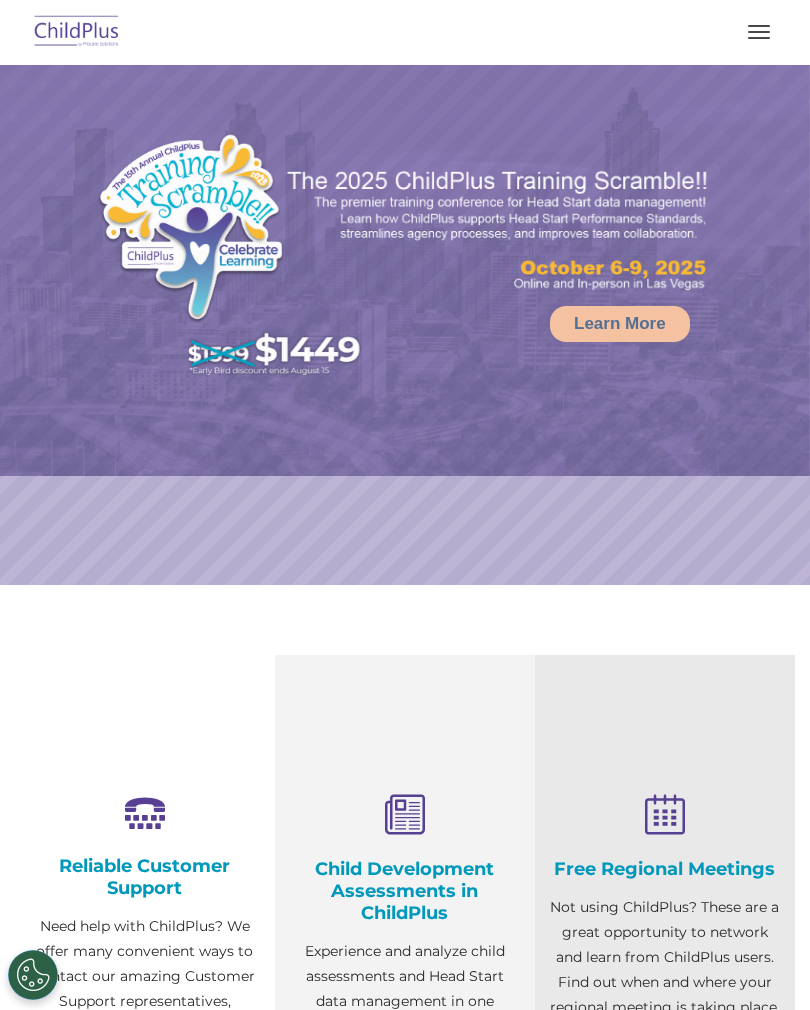 select on "MEDIUM" 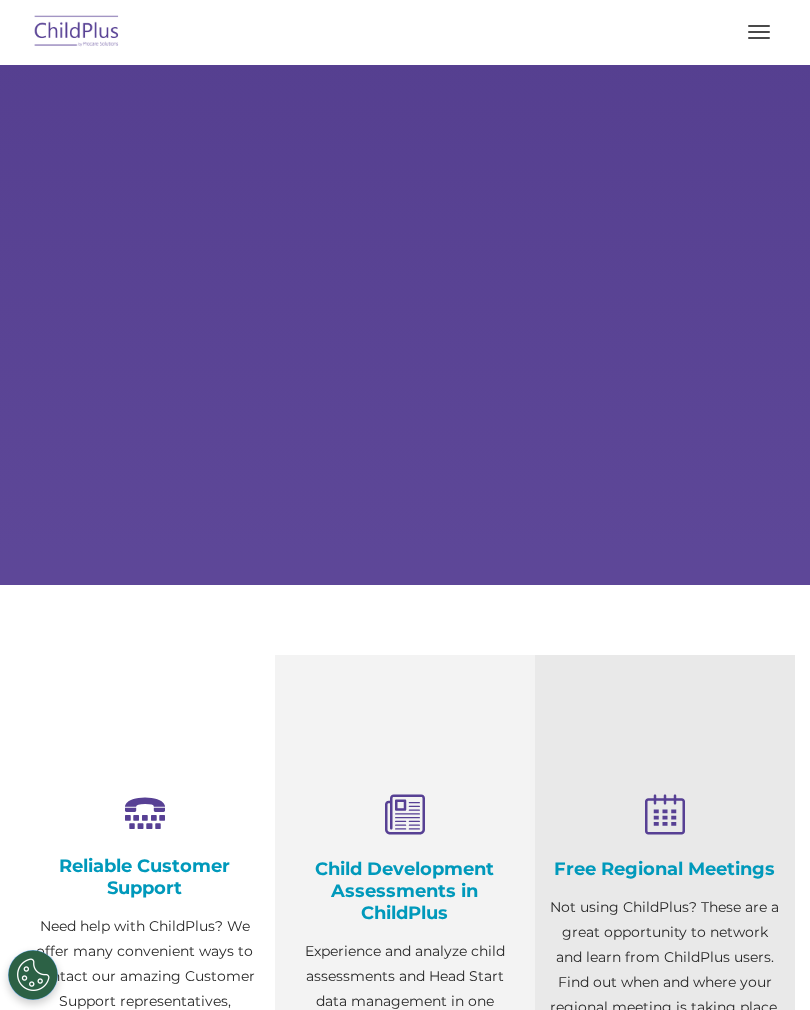 scroll, scrollTop: 0, scrollLeft: 0, axis: both 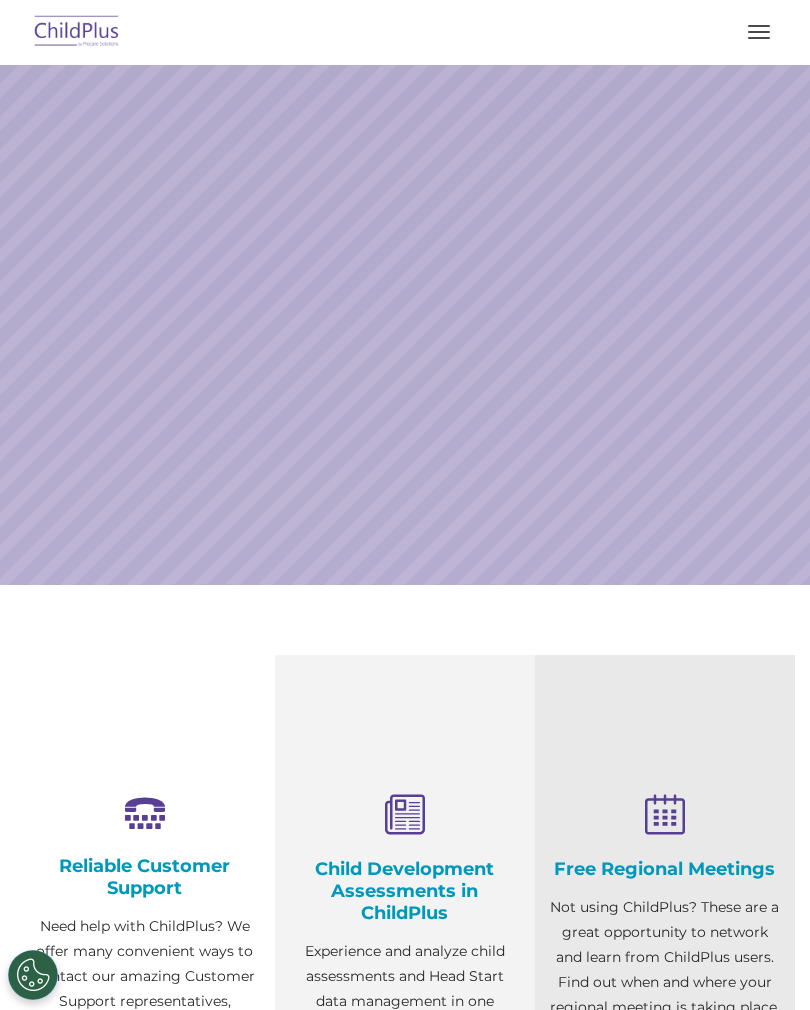 select on "MEDIUM" 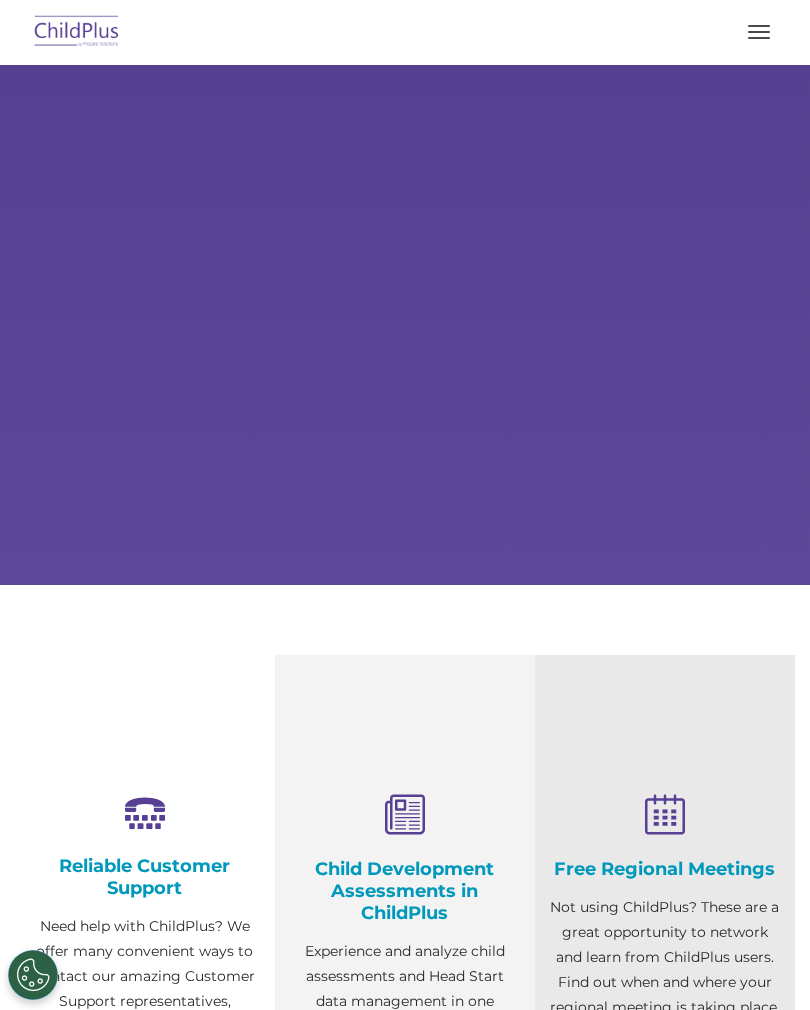 scroll, scrollTop: 0, scrollLeft: 0, axis: both 